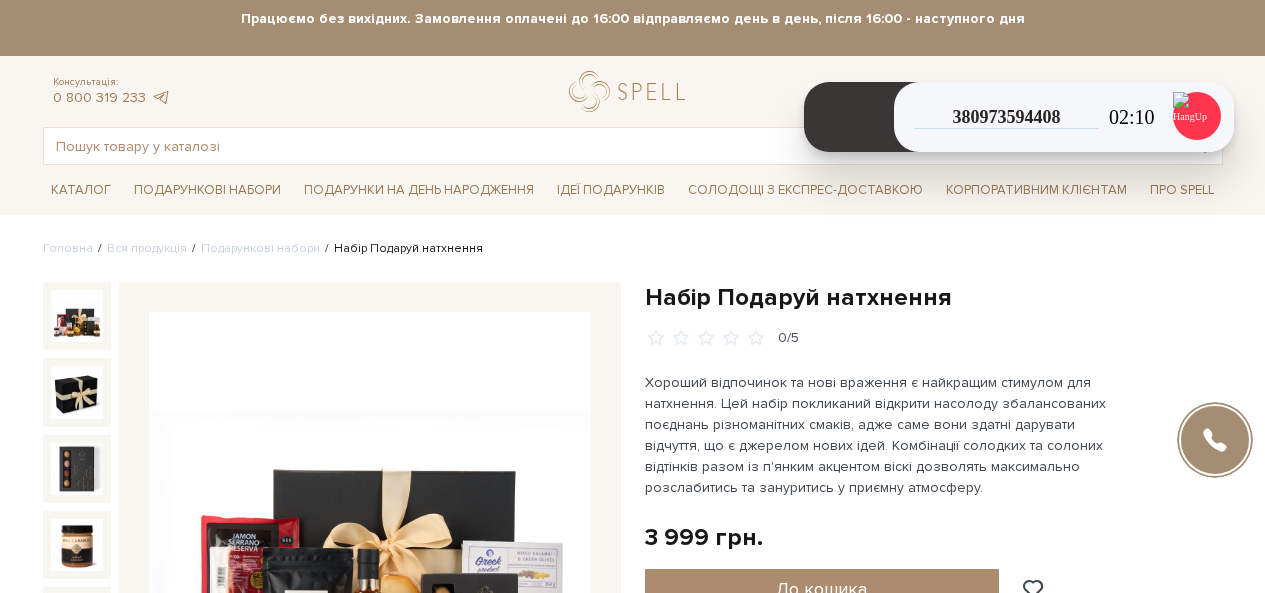 scroll, scrollTop: 0, scrollLeft: 0, axis: both 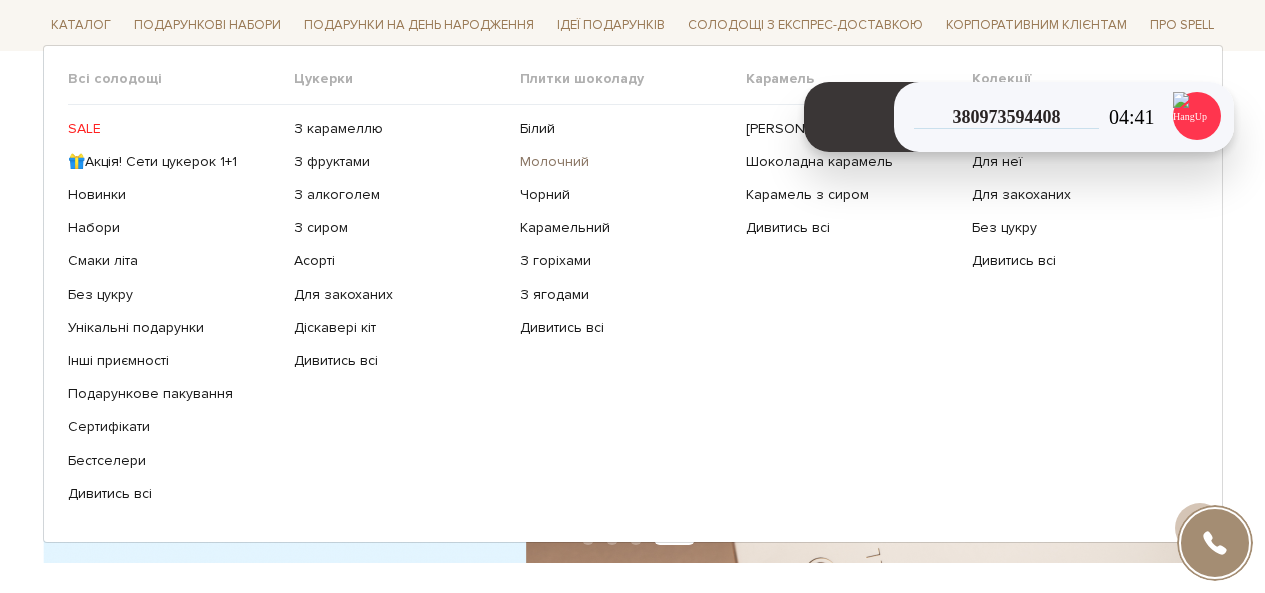 click on "Молочний" at bounding box center [625, 161] 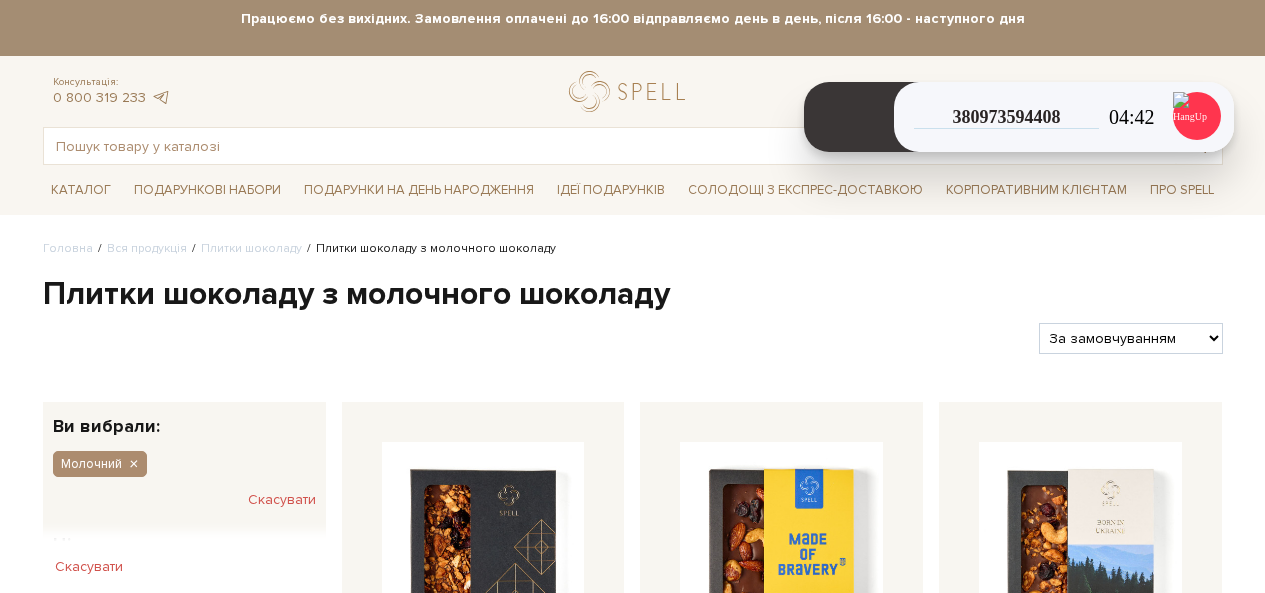 scroll, scrollTop: 0, scrollLeft: 0, axis: both 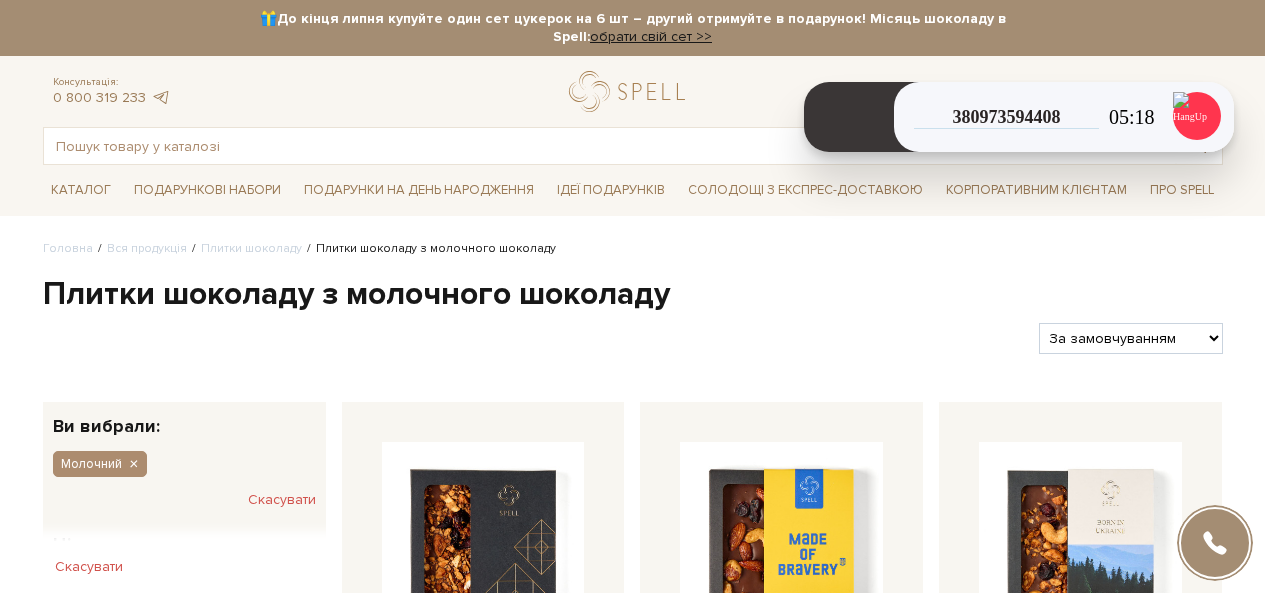 click on "Подарункові набори
SALE
Корпоративним клієнтам
Доставка і оплата
Консультація: 0 800 319 233
Передзвонити мені
Ук                 |
En
|
🎁До кінця липня купуйте один сет цукерок на 6 шт – другий отримуйте в подарунок! Місяць шоколаду в Spell:
обрати свій сет >>
обрати свій сет >>" at bounding box center [632, 1766] 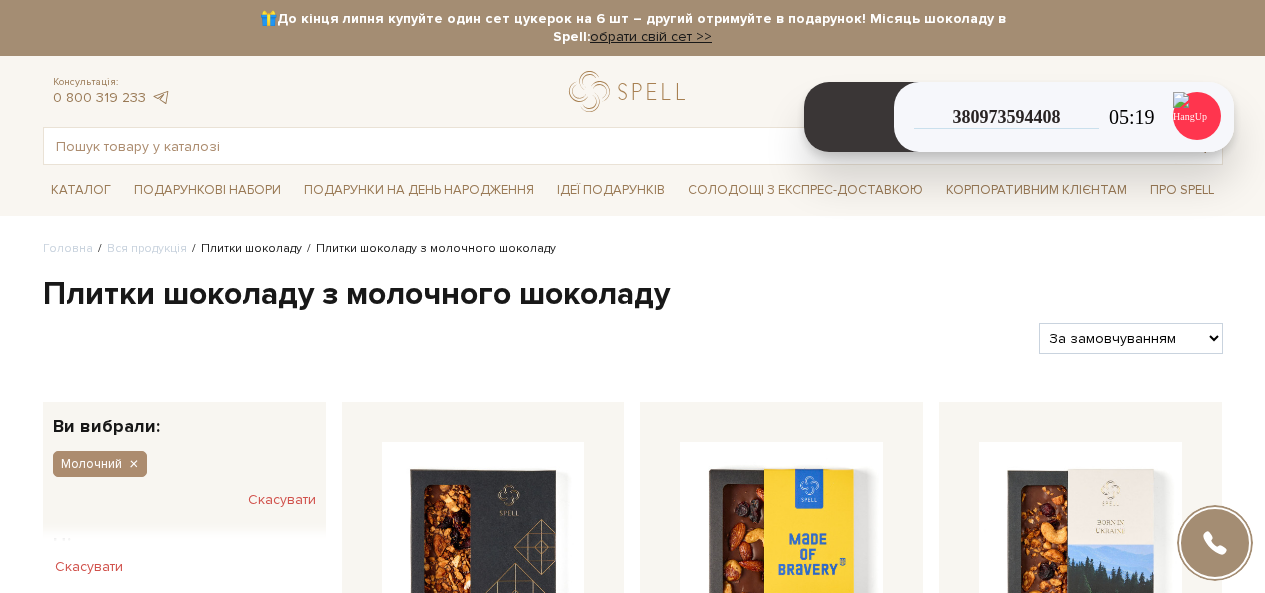 click on "Плитки шоколаду" at bounding box center [251, 248] 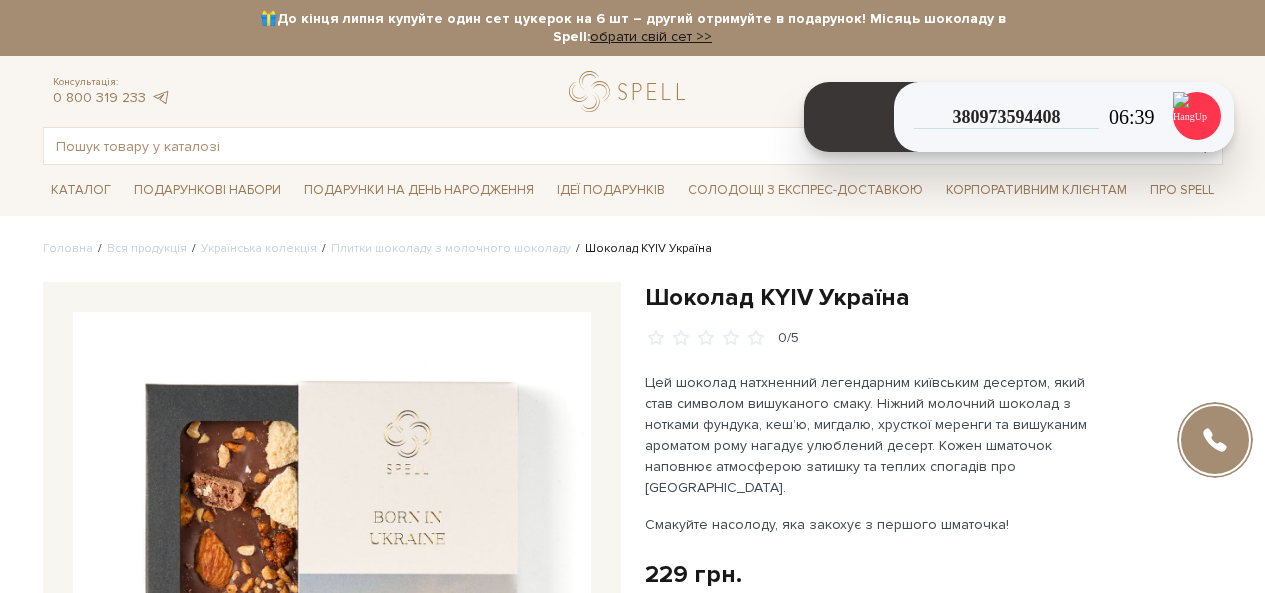 scroll, scrollTop: 0, scrollLeft: 0, axis: both 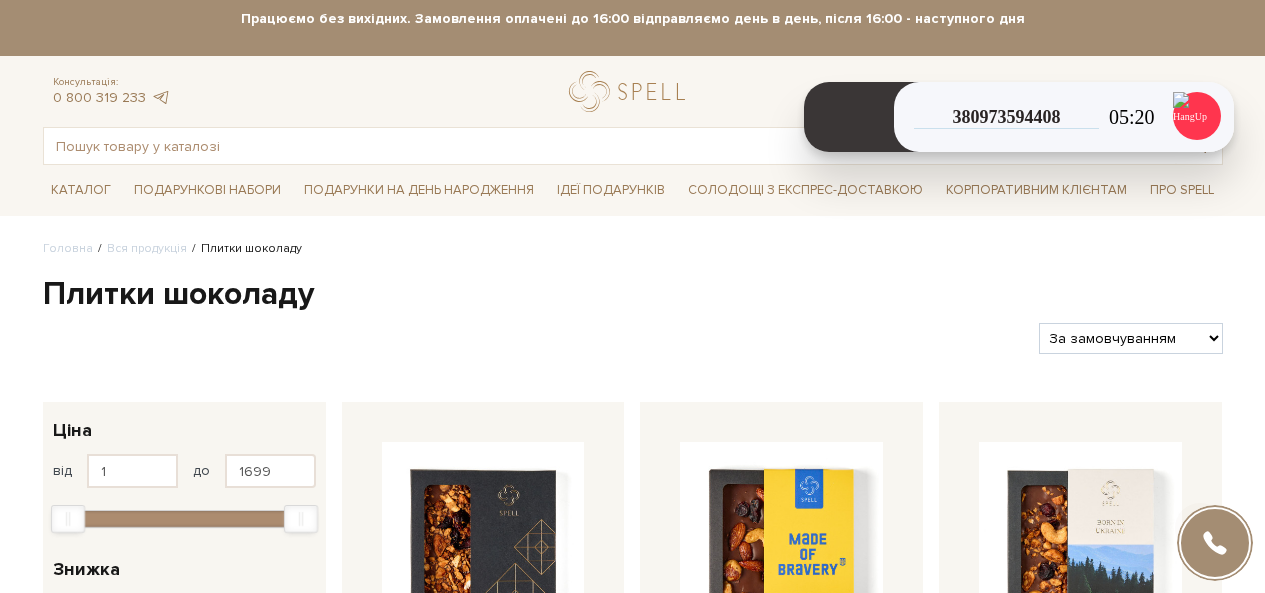 click on "За замовчуванням
За Ціною (зростання)
За Ціною (зменшення)
Новинки
За популярністю" at bounding box center [1130, 338] 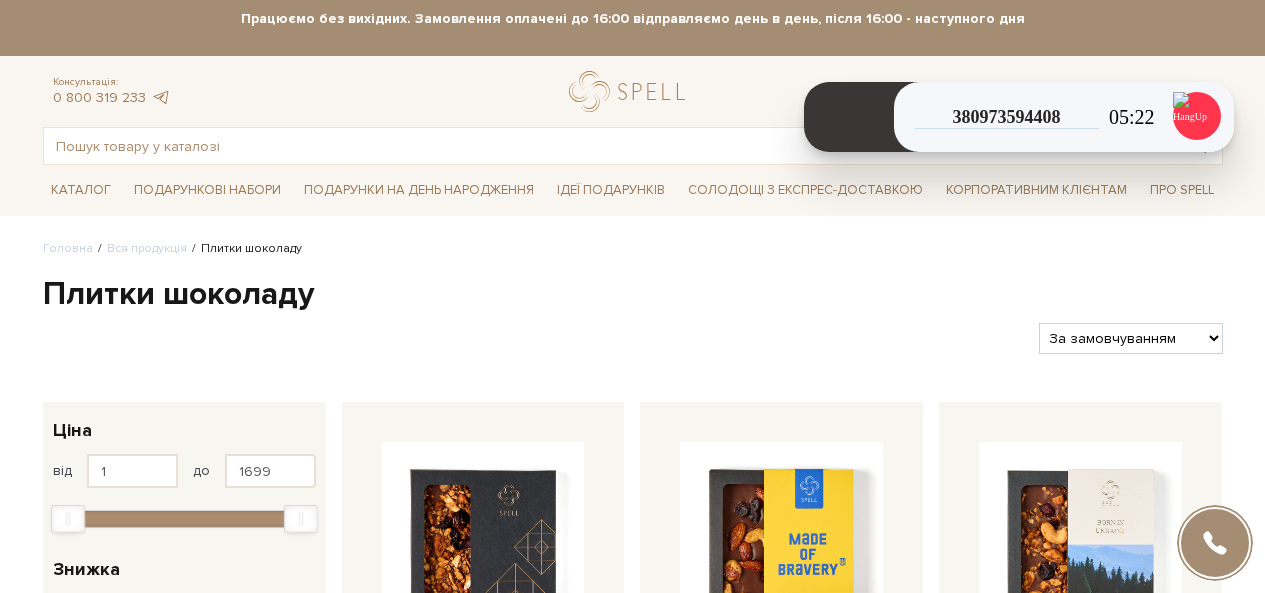 click on "За замовчуванням
За Ціною (зростання)
За Ціною (зменшення)
Новинки
За популярністю" at bounding box center (1130, 338) 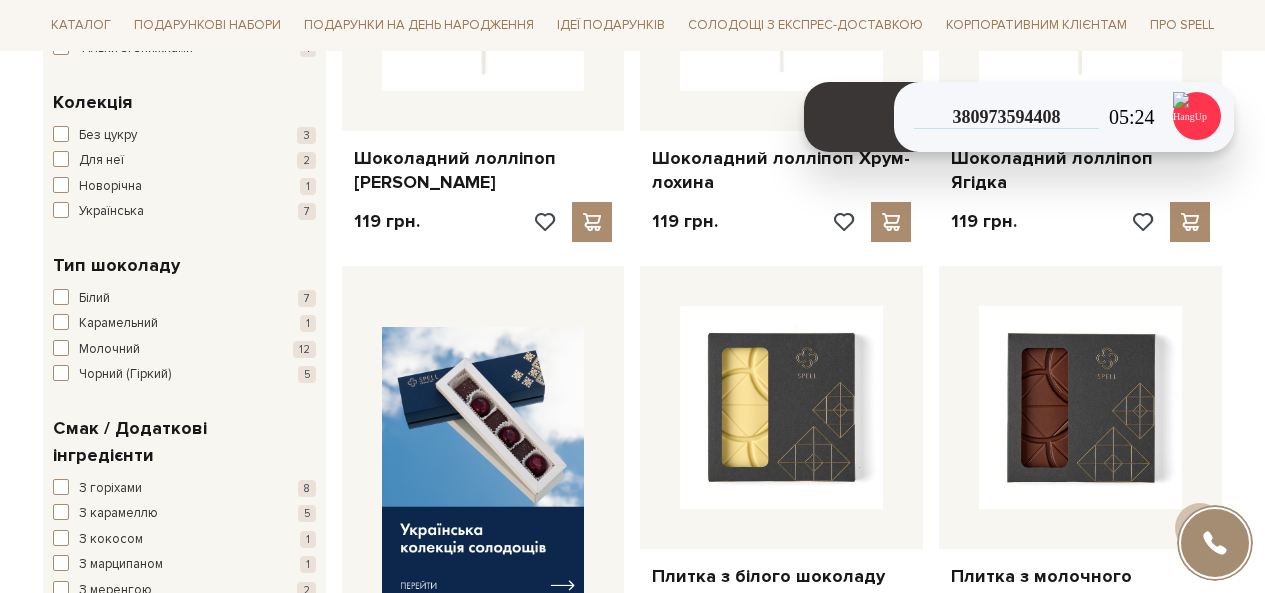 scroll, scrollTop: 0, scrollLeft: 0, axis: both 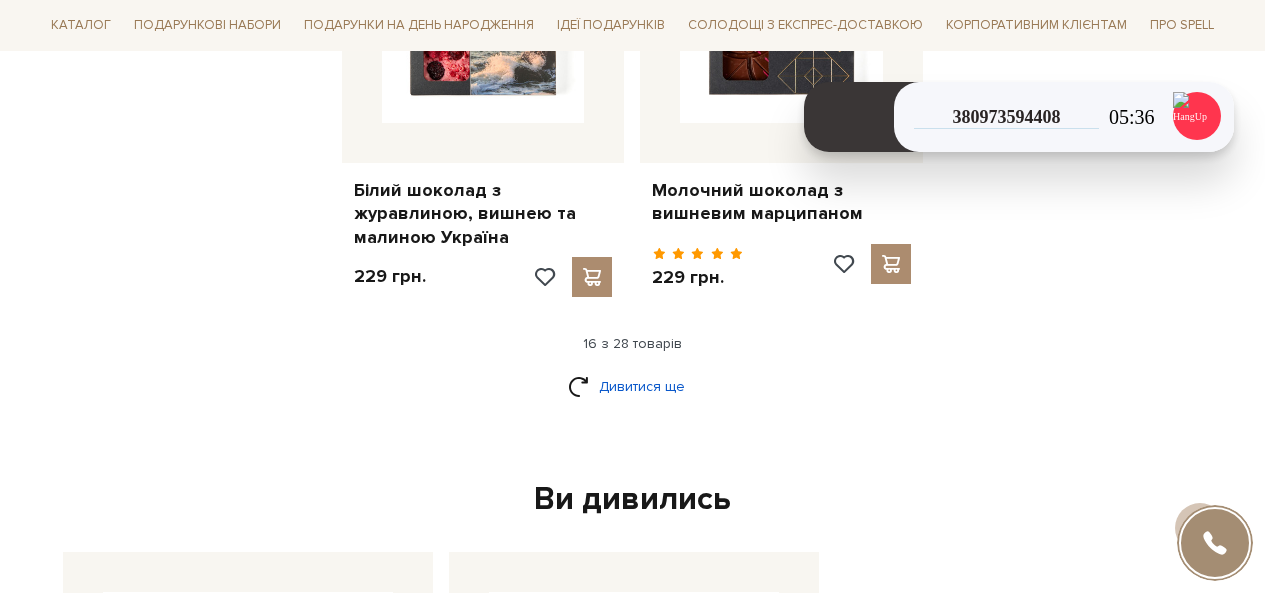 click on "Дивитися ще" at bounding box center (633, 386) 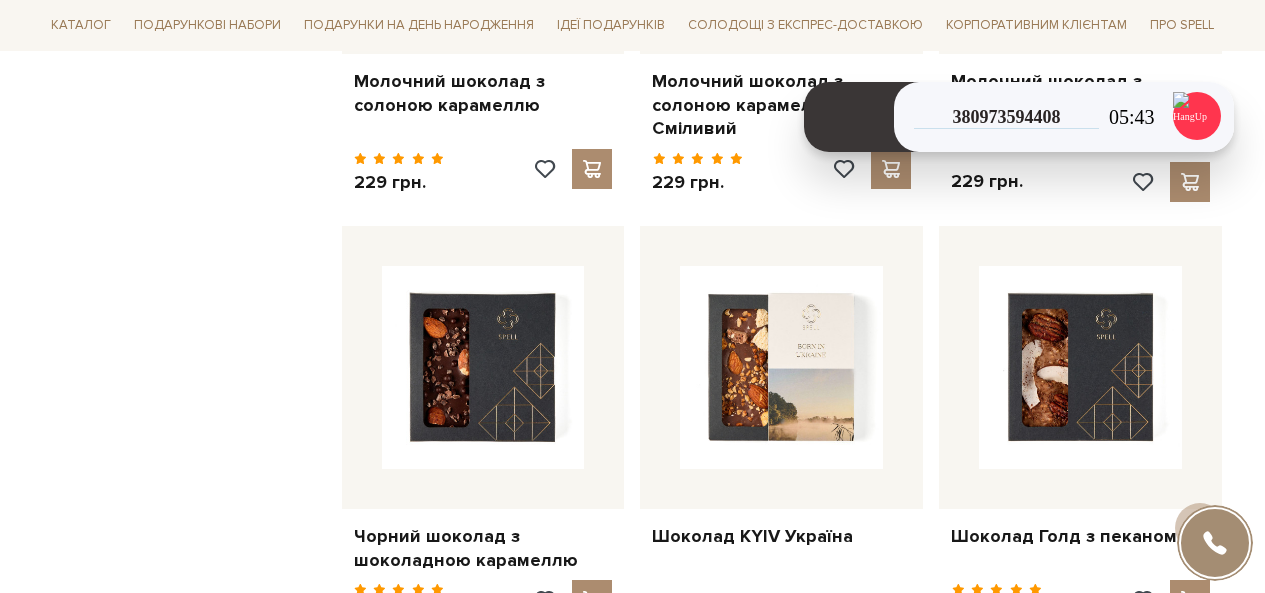 scroll, scrollTop: 3800, scrollLeft: 0, axis: vertical 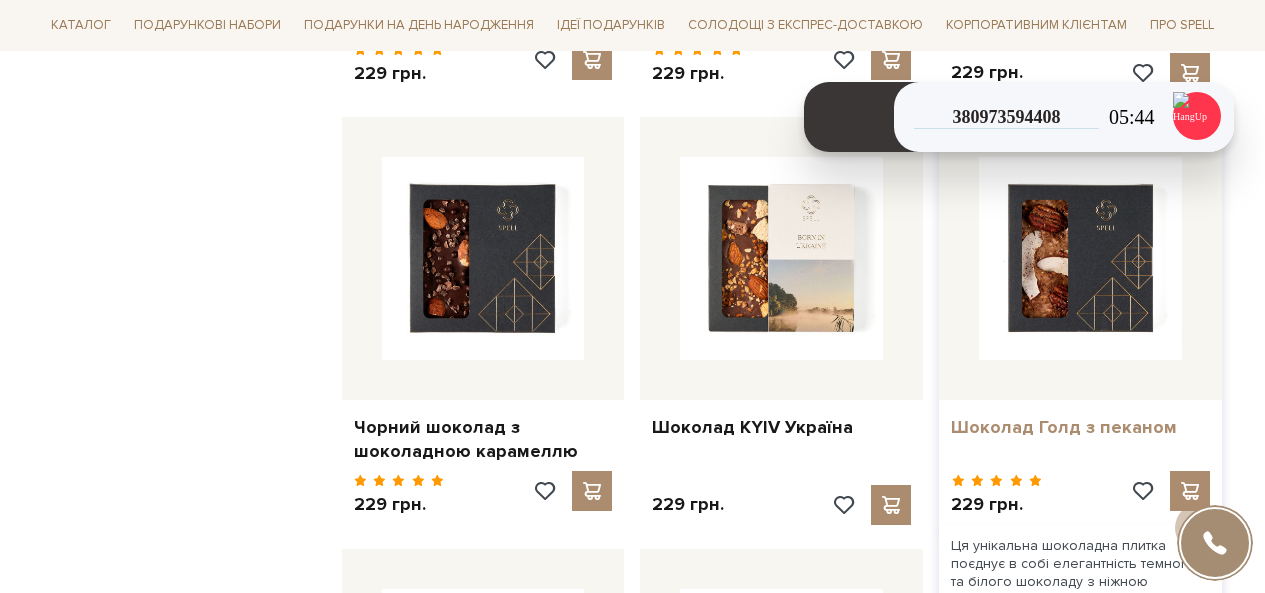 click on "Шоколад Голд з пеканом" at bounding box center [1080, 427] 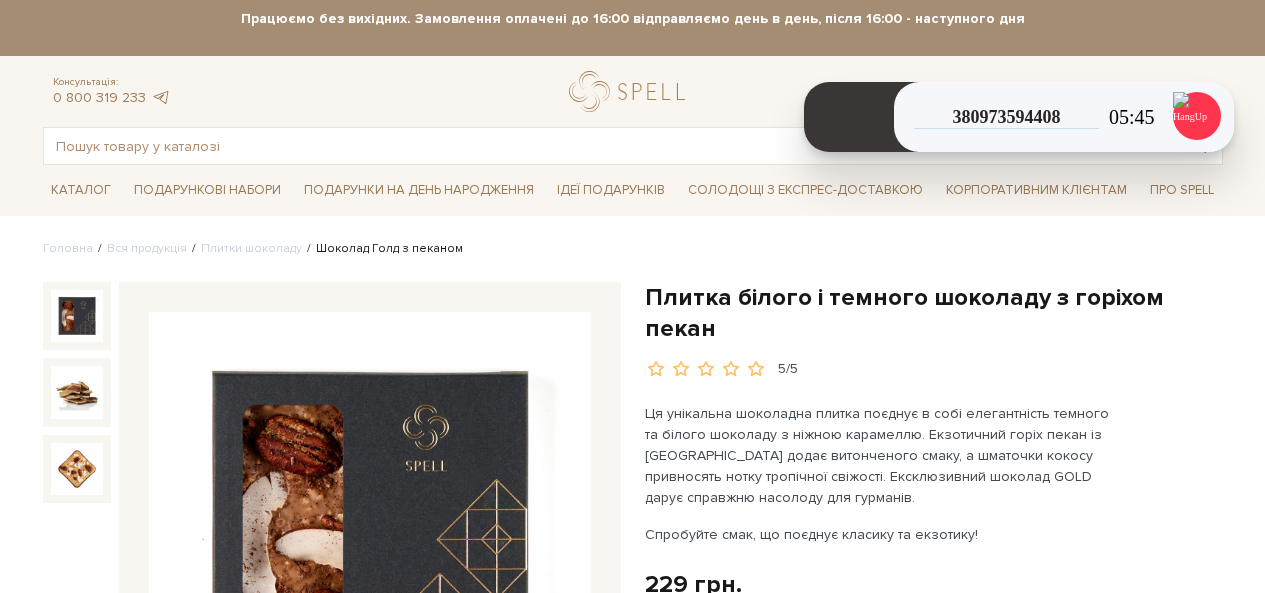 scroll, scrollTop: 0, scrollLeft: 0, axis: both 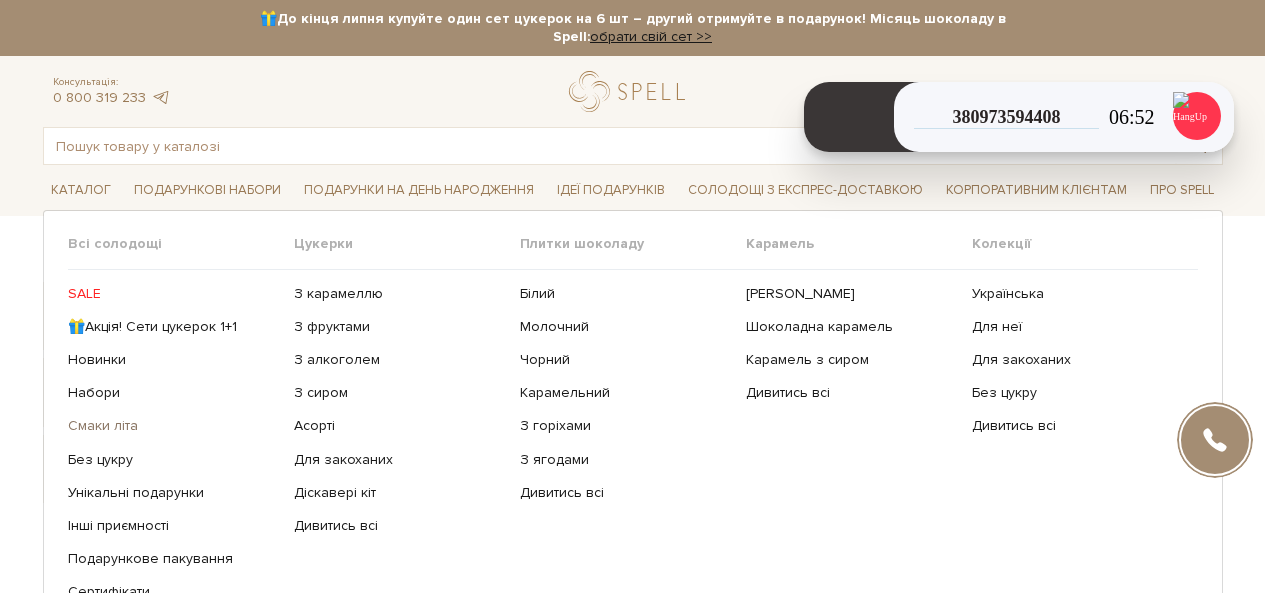click on "Смаки літа" at bounding box center [173, 426] 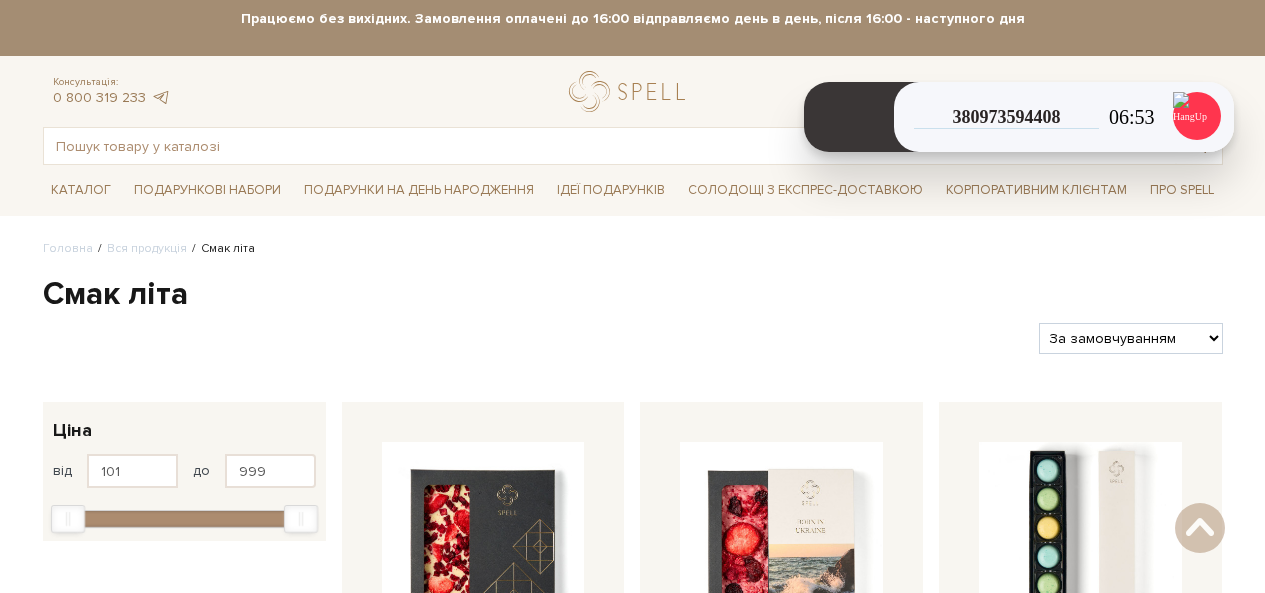 scroll, scrollTop: 600, scrollLeft: 0, axis: vertical 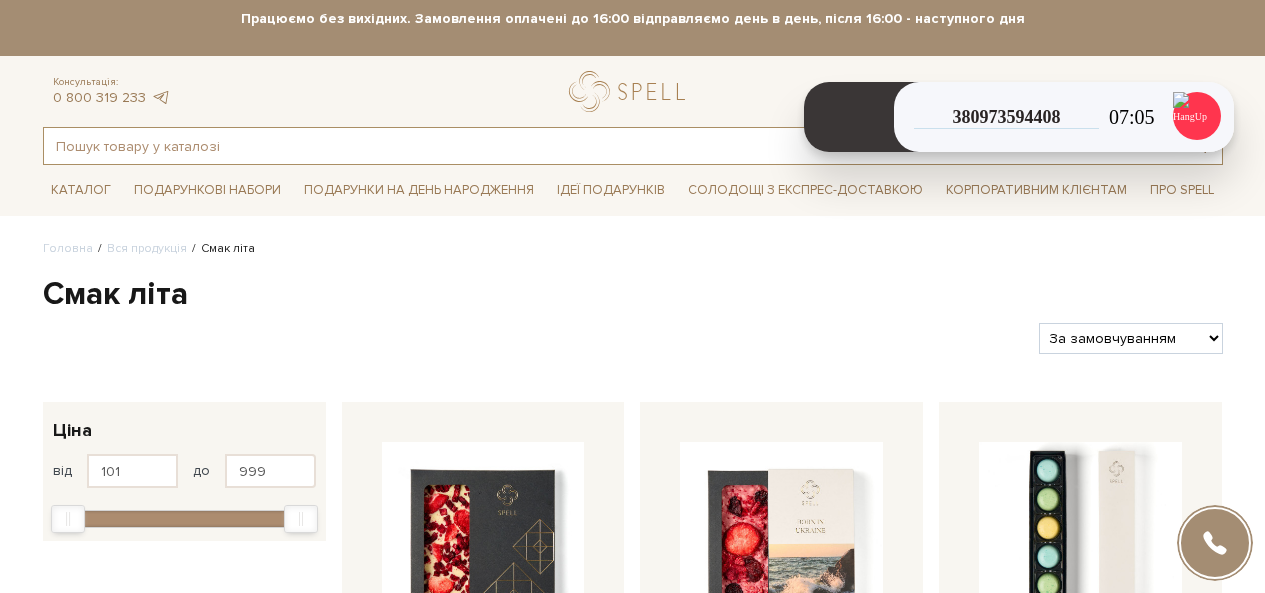 click at bounding box center (610, 146) 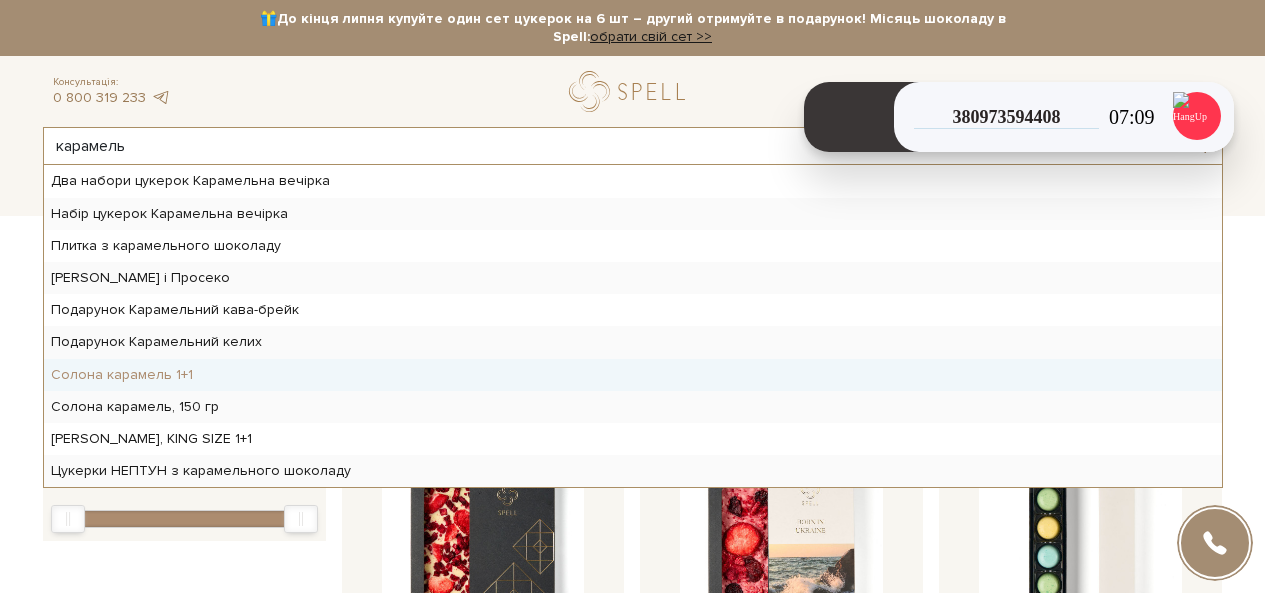 type on "карамель" 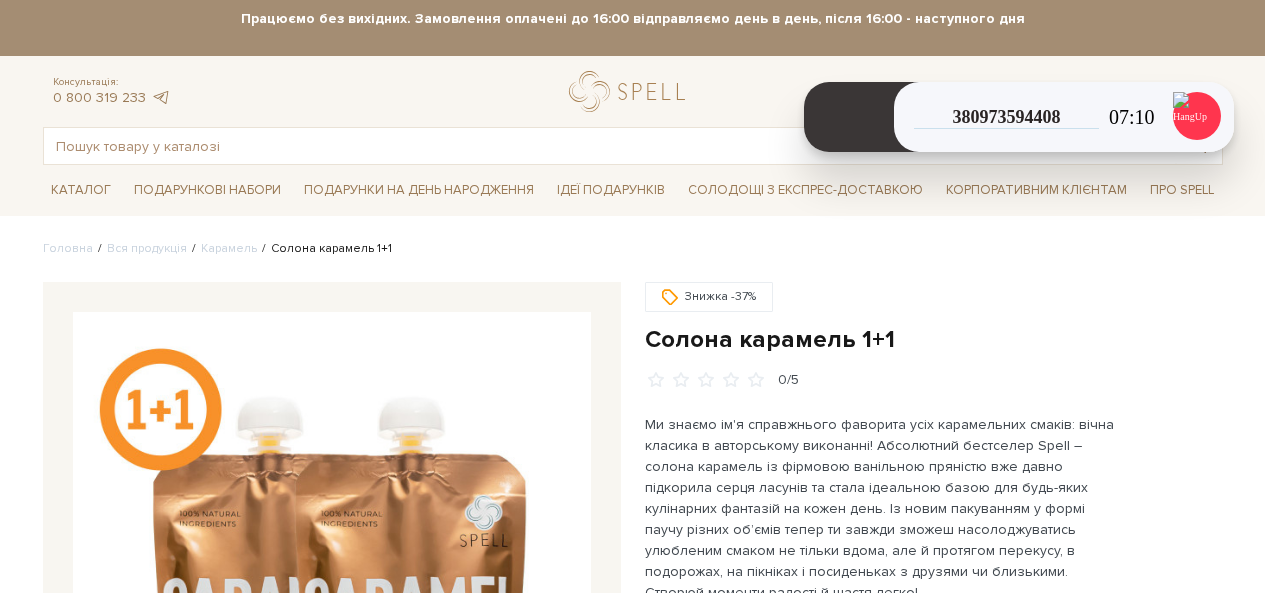 scroll, scrollTop: 0, scrollLeft: 0, axis: both 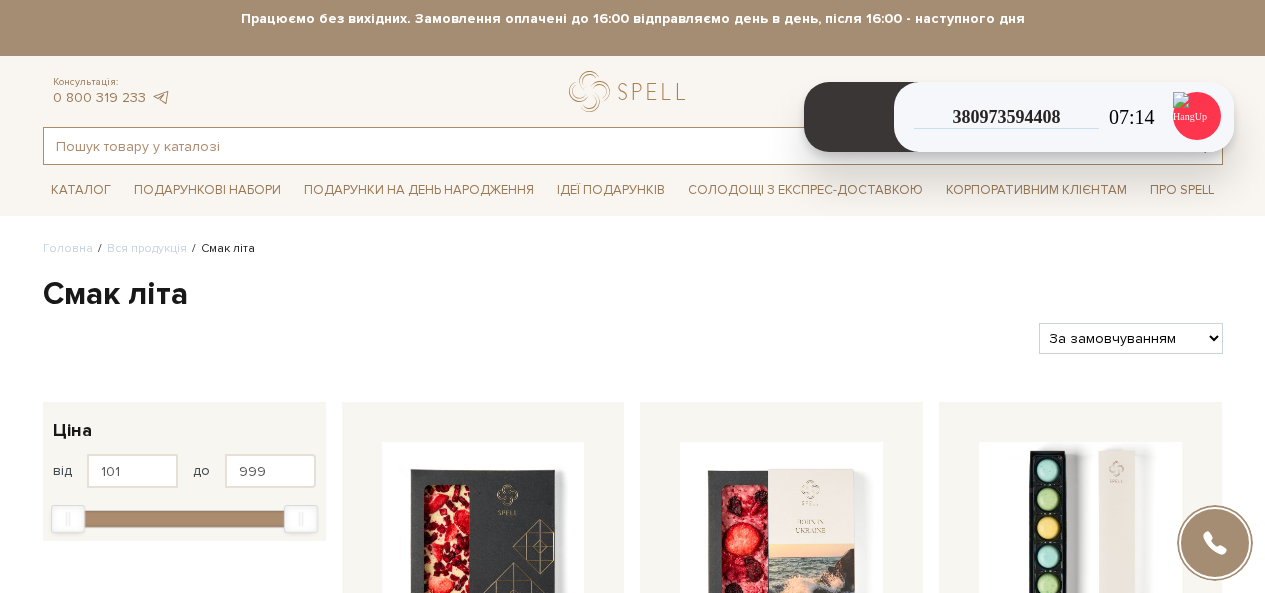 click at bounding box center (610, 146) 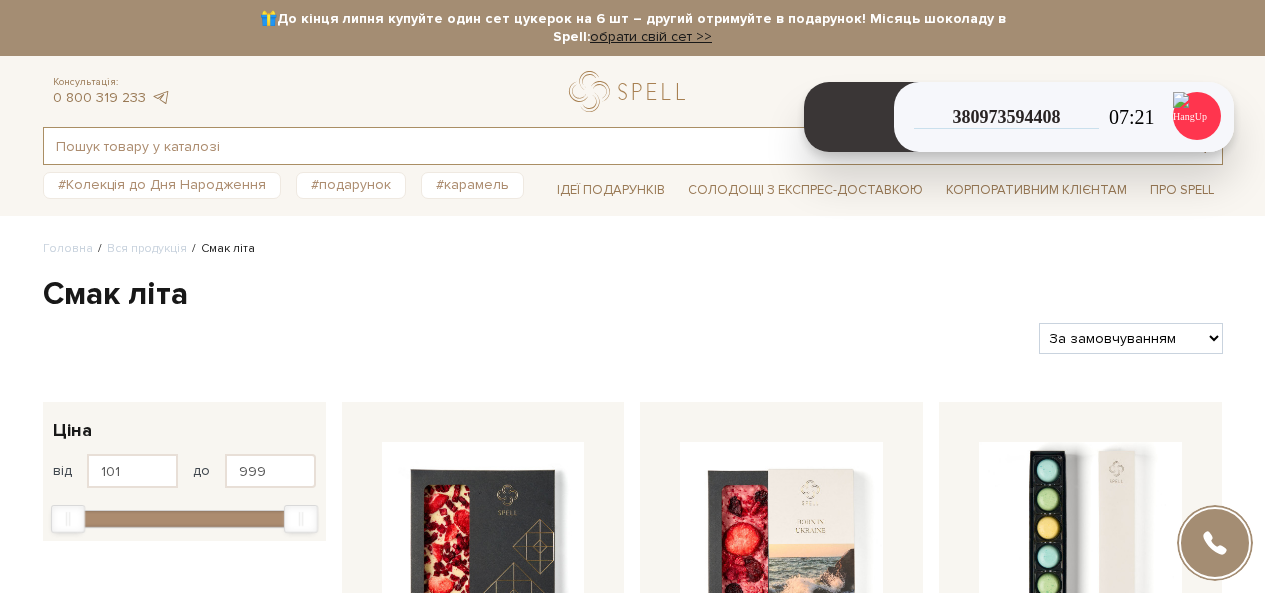 click at bounding box center [610, 146] 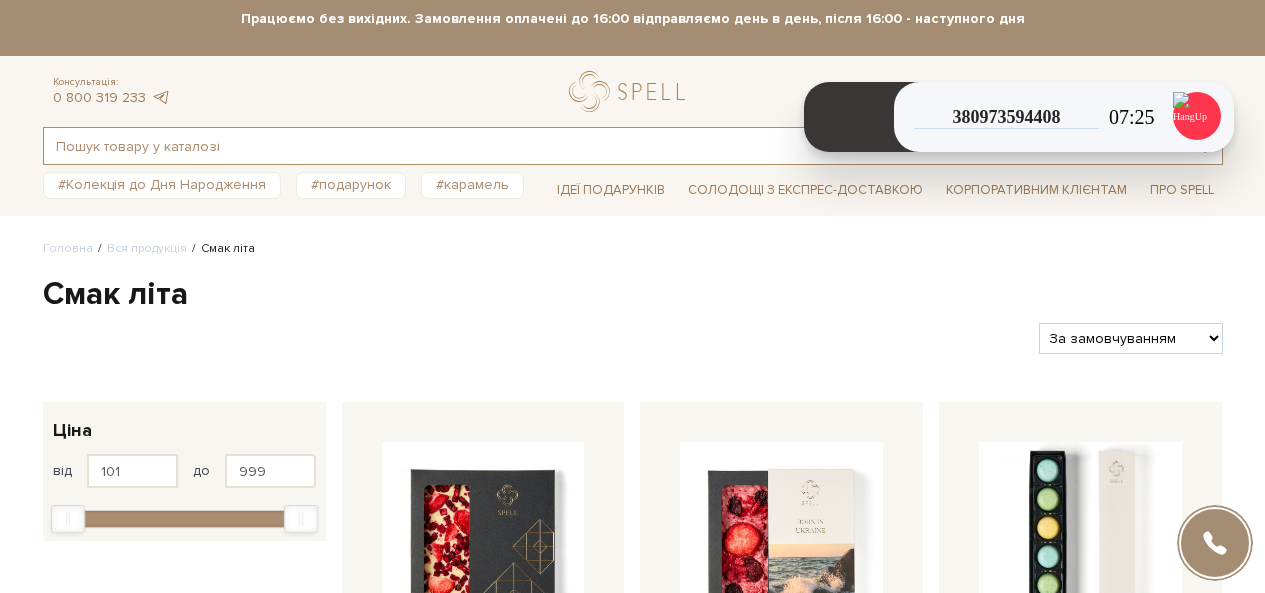 click at bounding box center [610, 146] 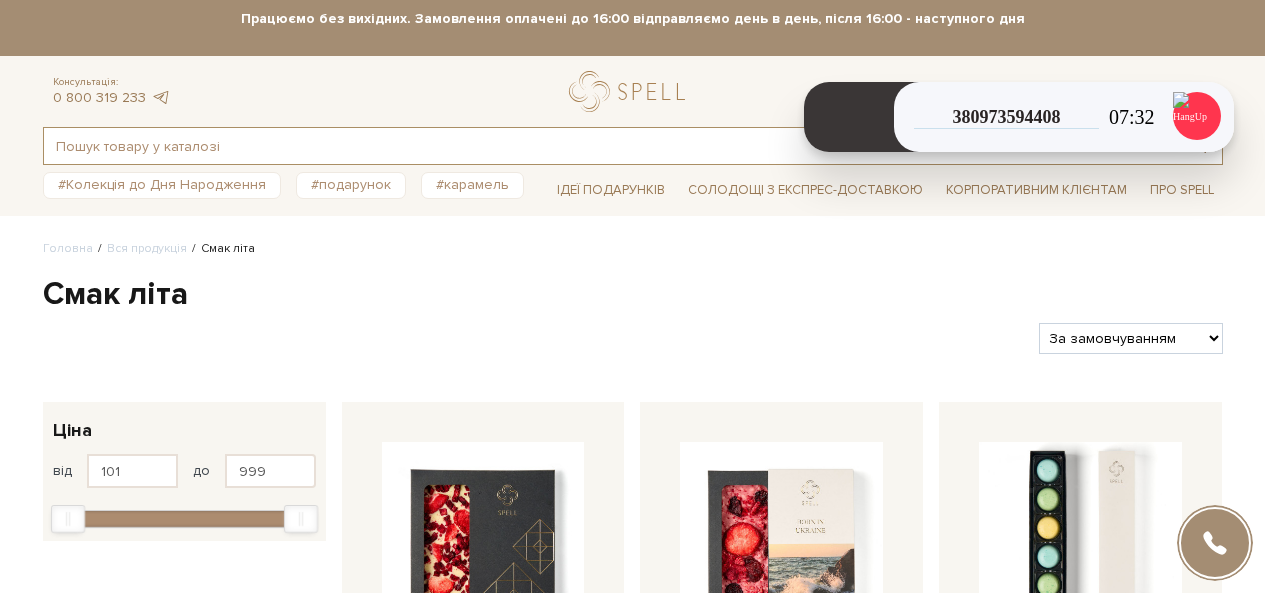 click at bounding box center [610, 146] 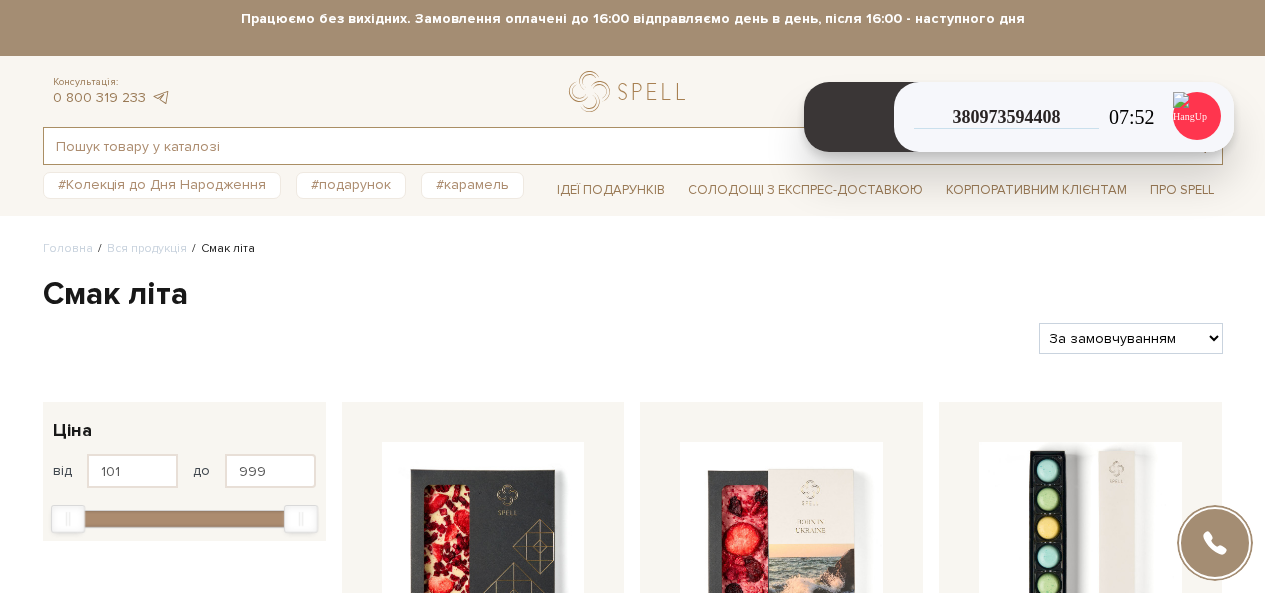 click at bounding box center (610, 146) 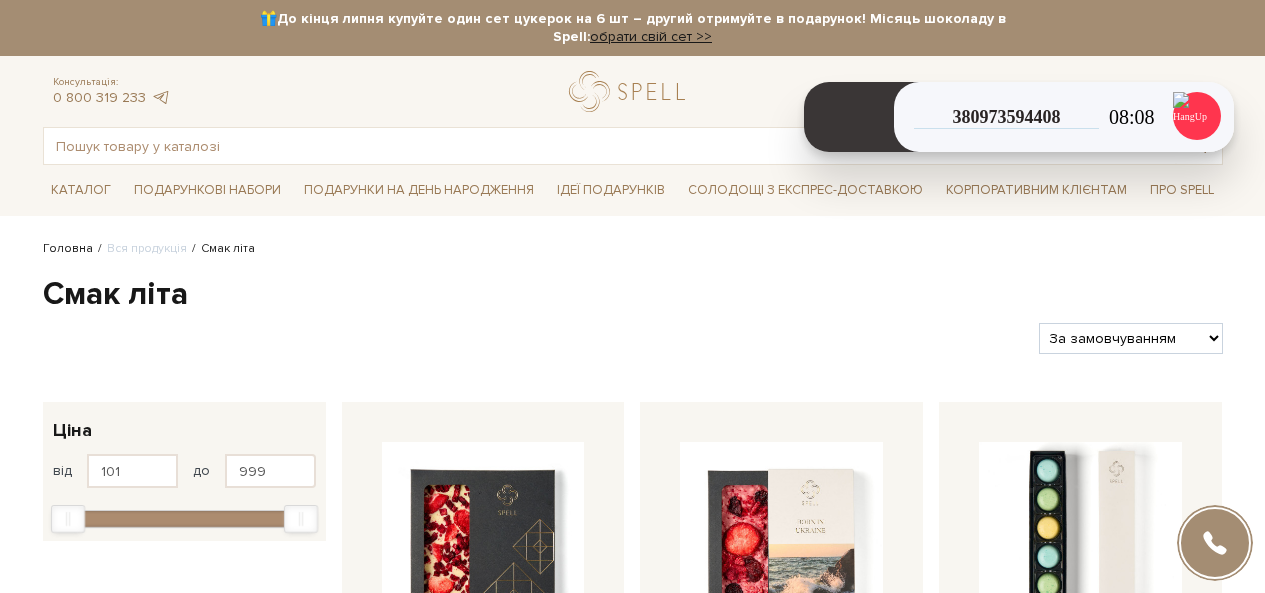 click on "Головна" at bounding box center (68, 248) 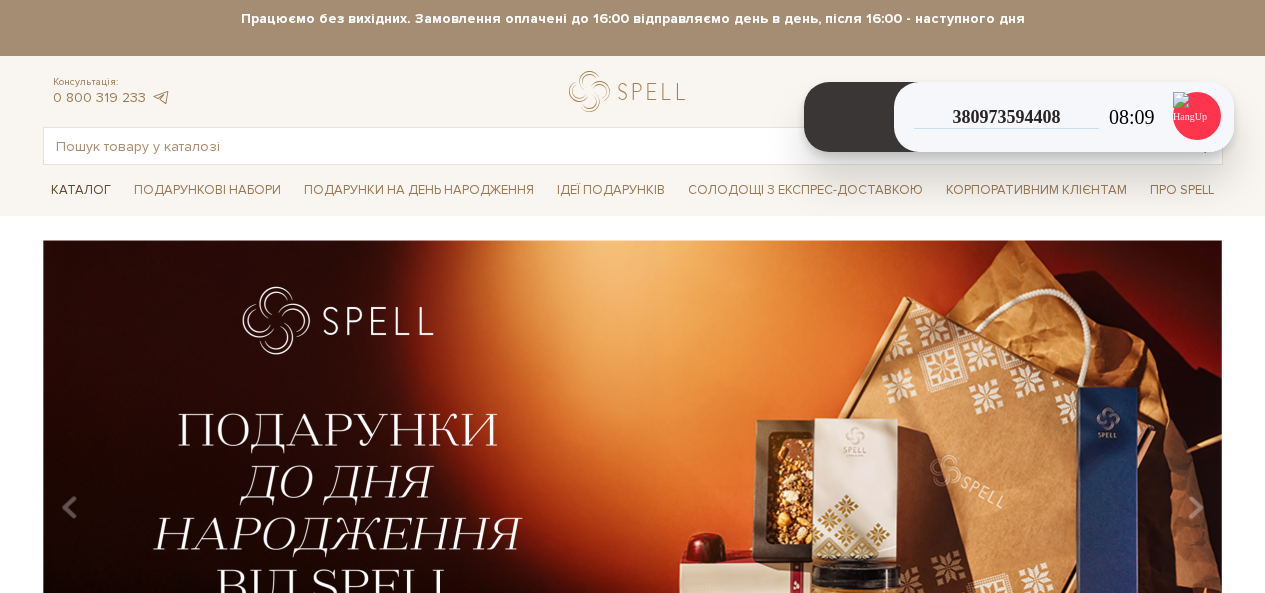 scroll, scrollTop: 0, scrollLeft: 0, axis: both 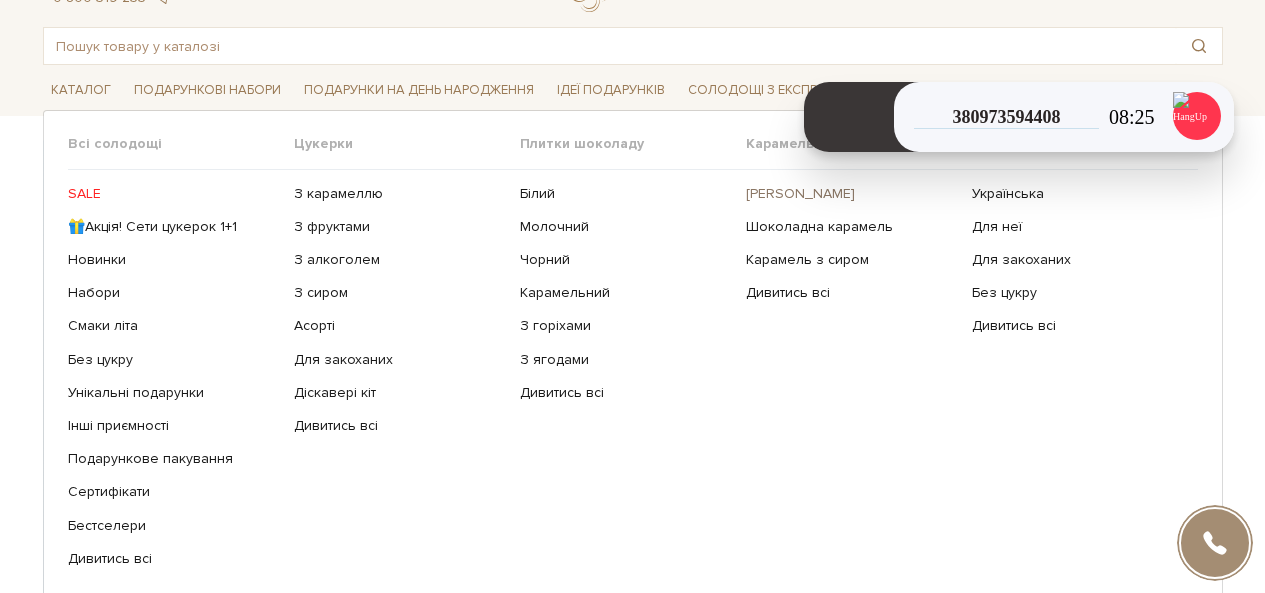 click on "[PERSON_NAME]" at bounding box center (851, 194) 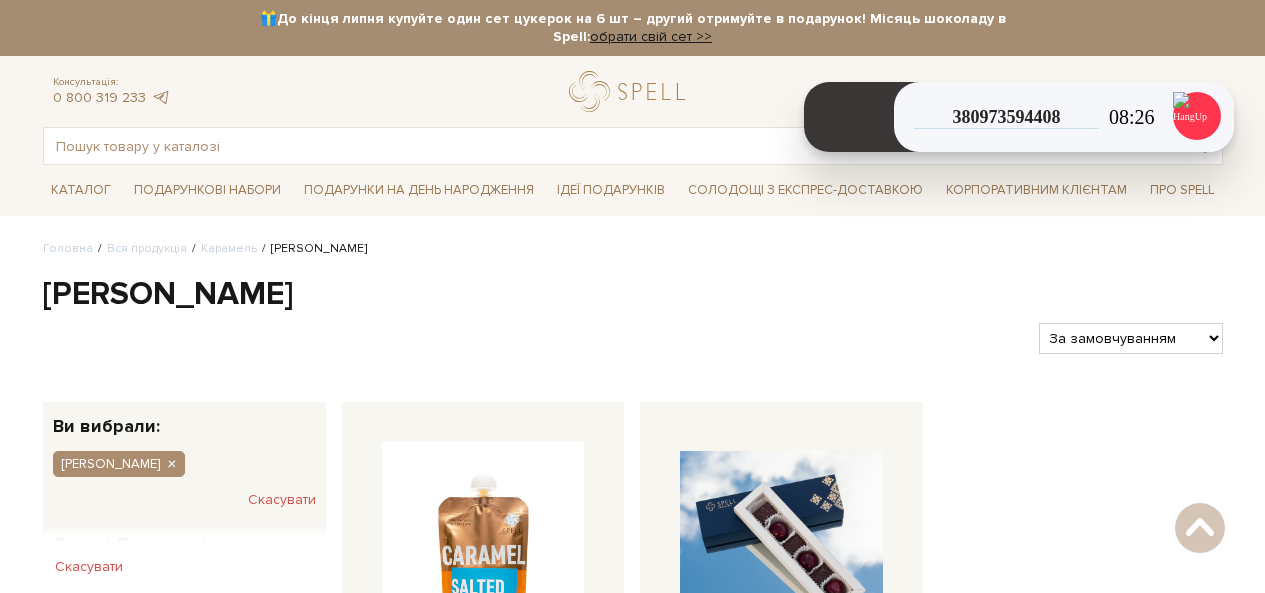 scroll, scrollTop: 1307, scrollLeft: 0, axis: vertical 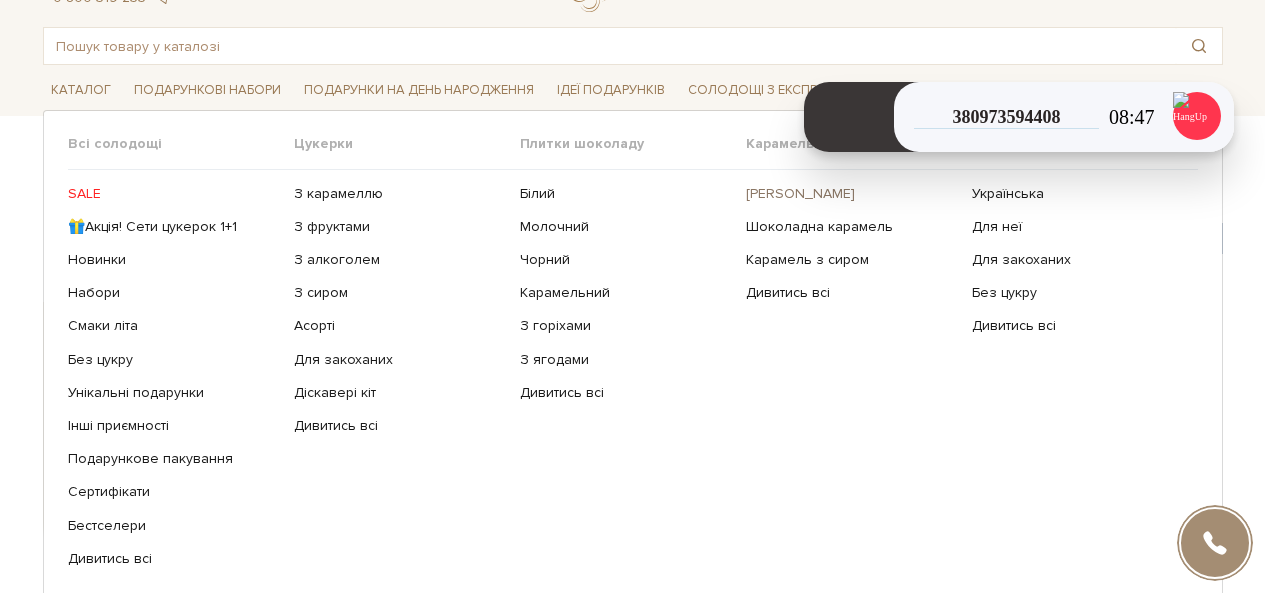 click on "[PERSON_NAME]" at bounding box center [851, 194] 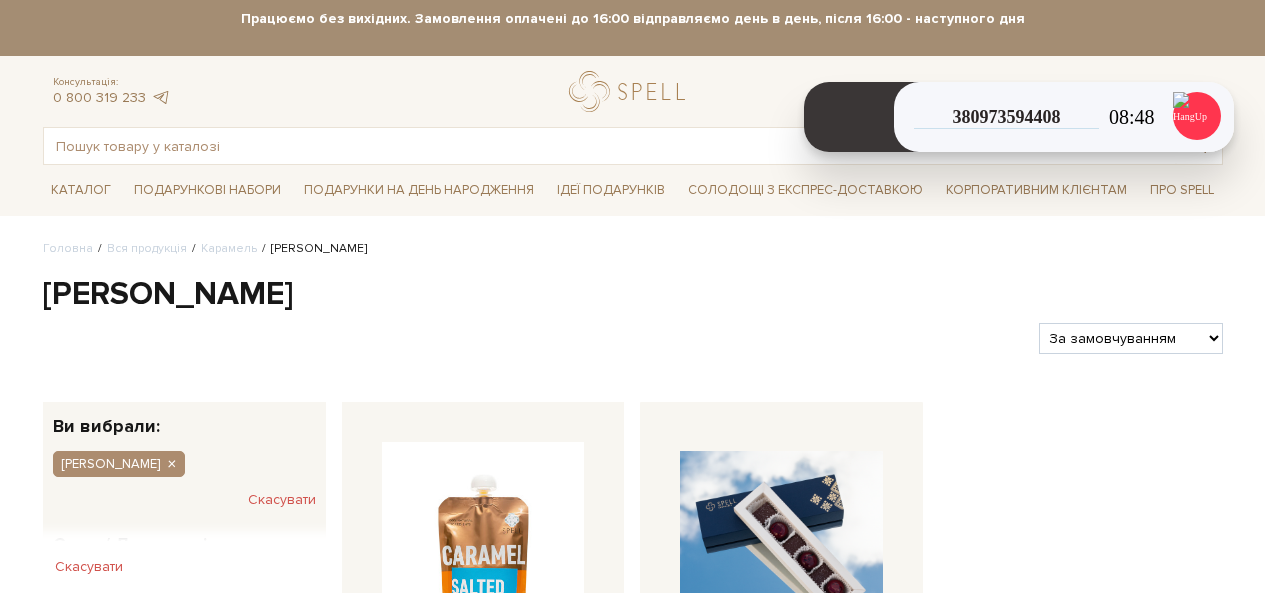scroll, scrollTop: 156, scrollLeft: 0, axis: vertical 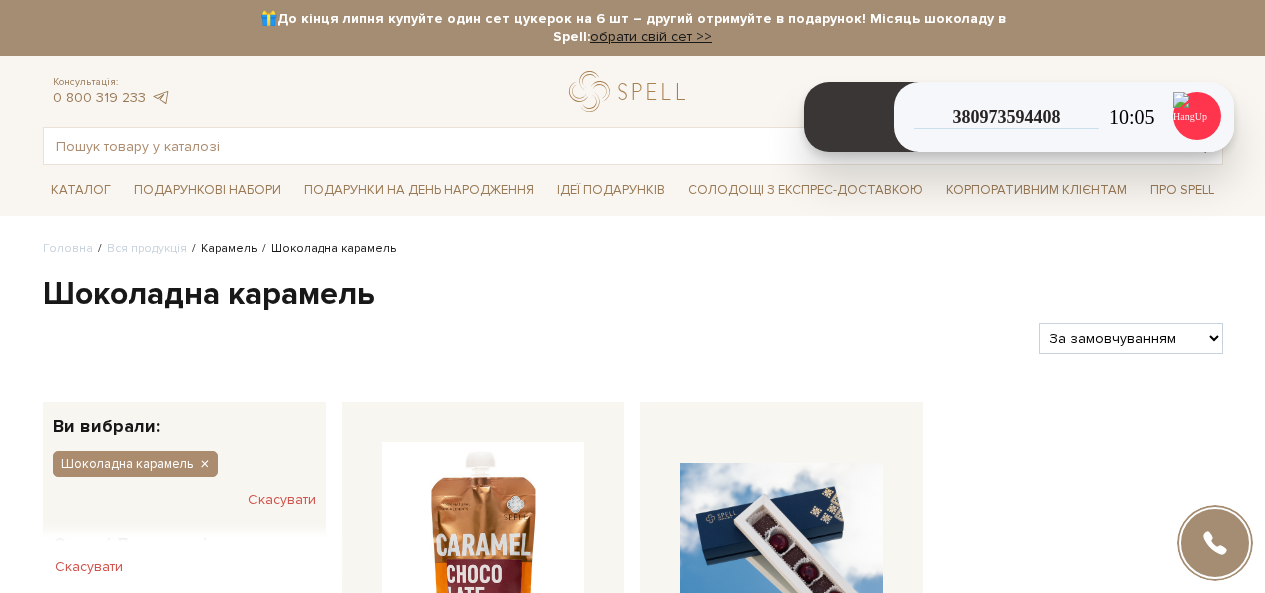 click on "Карамель" at bounding box center (229, 248) 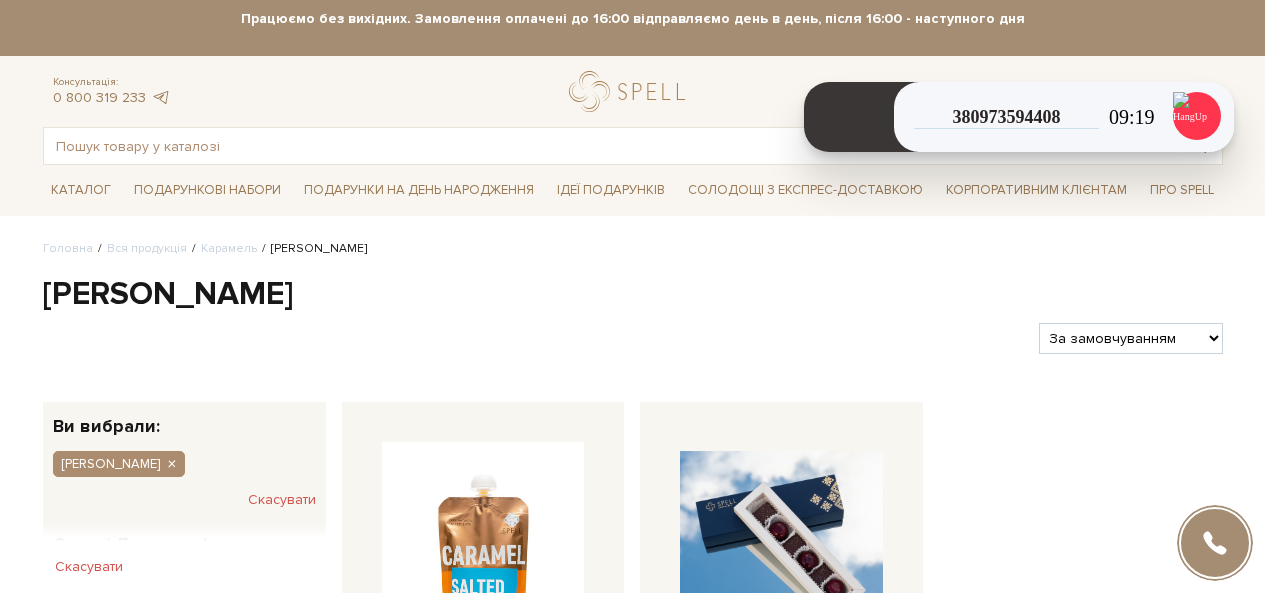 scroll, scrollTop: 0, scrollLeft: 0, axis: both 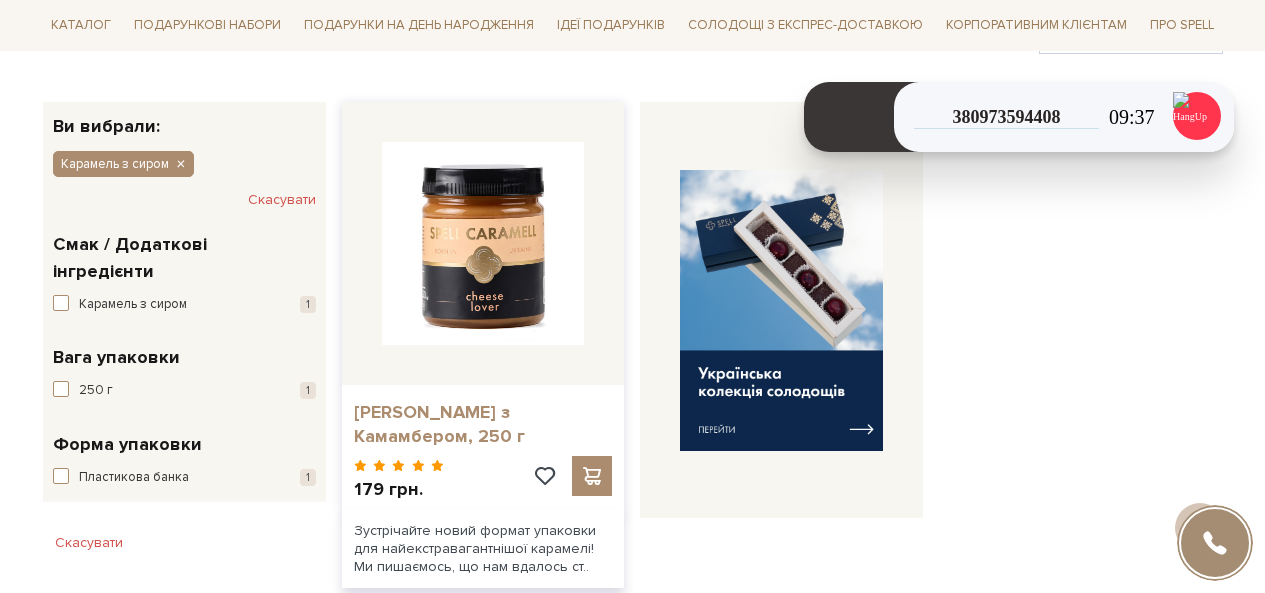 click on "Карамель з Камамбером, 250 г" at bounding box center [483, 424] 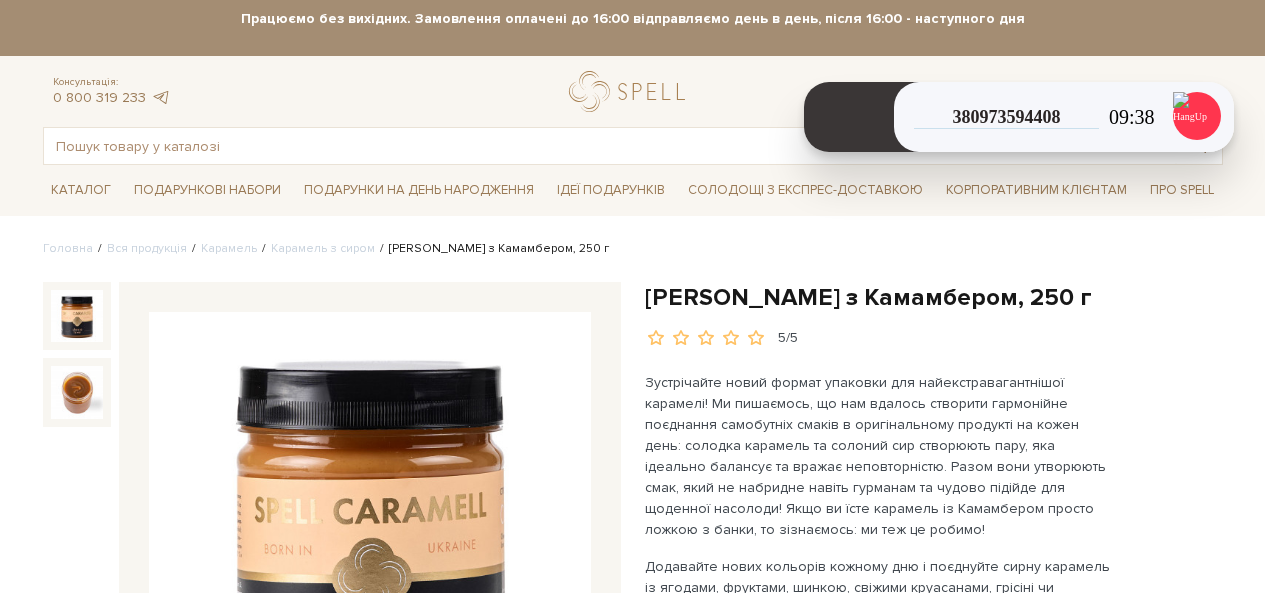 scroll, scrollTop: 0, scrollLeft: 0, axis: both 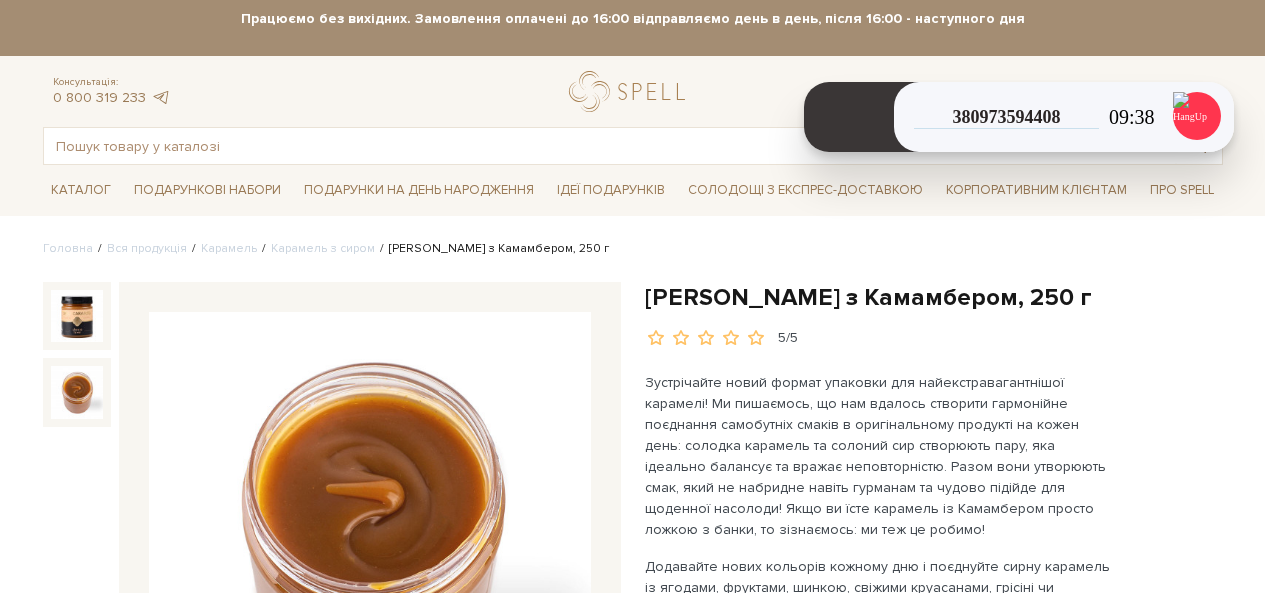 click at bounding box center (77, 392) 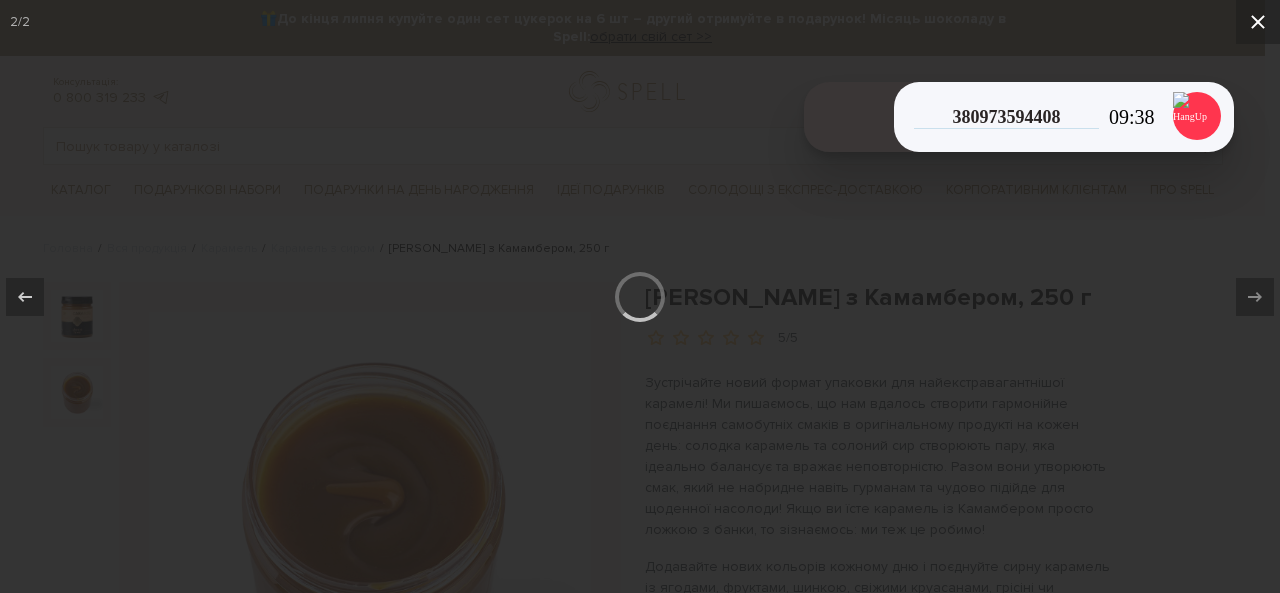 click 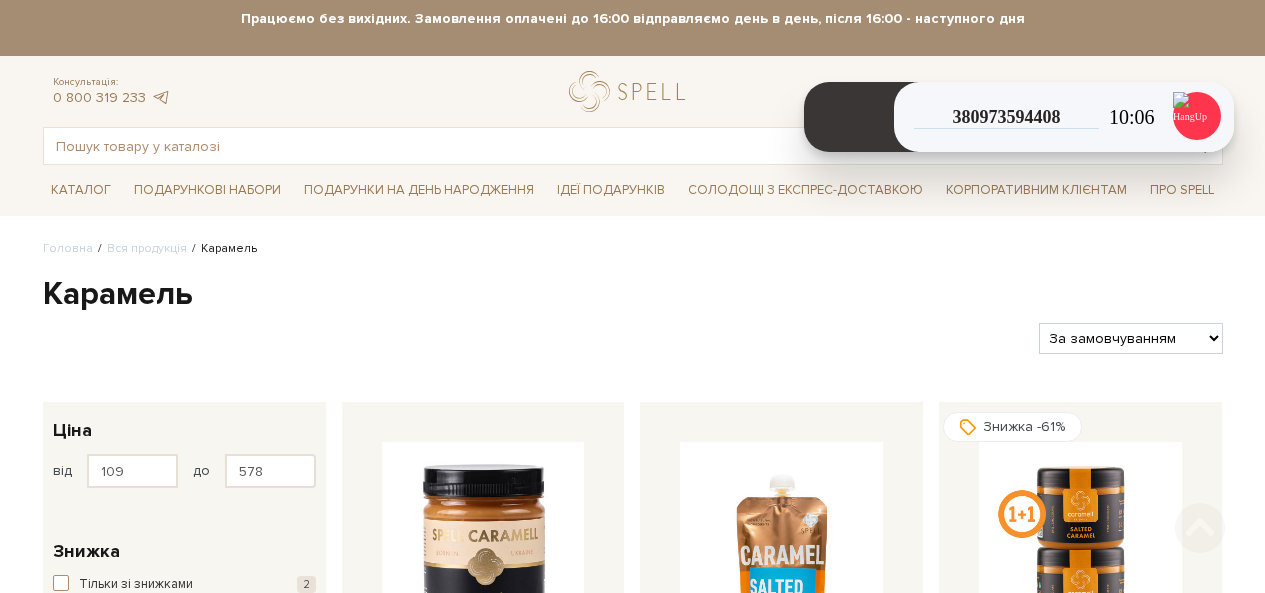 scroll, scrollTop: 400, scrollLeft: 0, axis: vertical 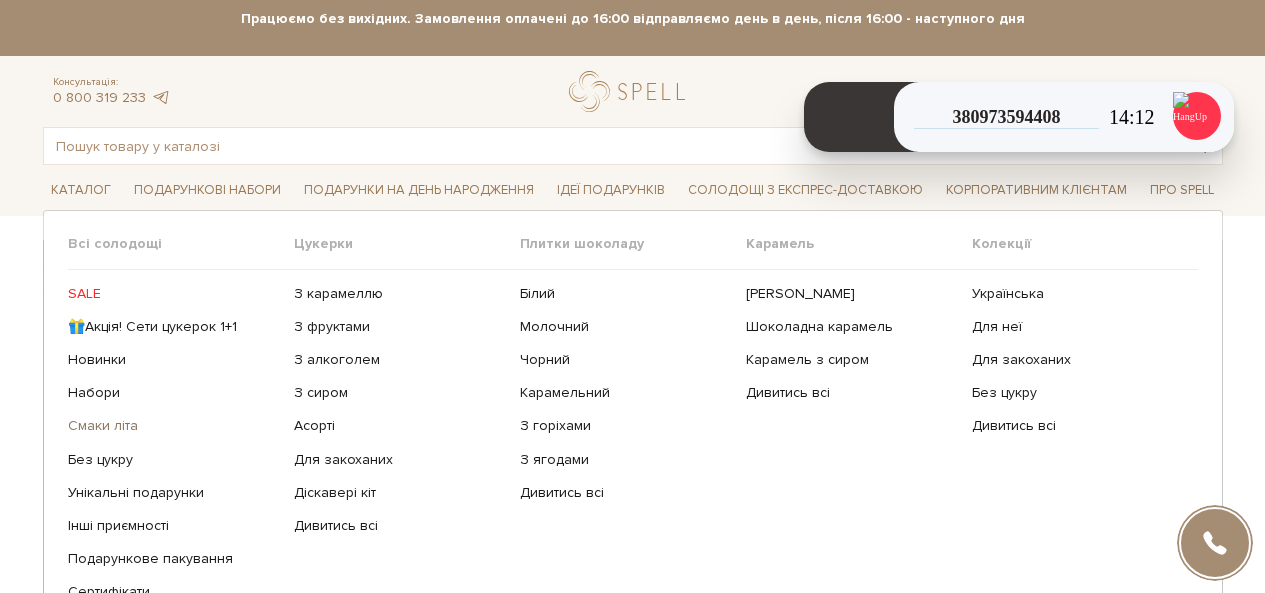 click on "Смаки літа" at bounding box center [173, 426] 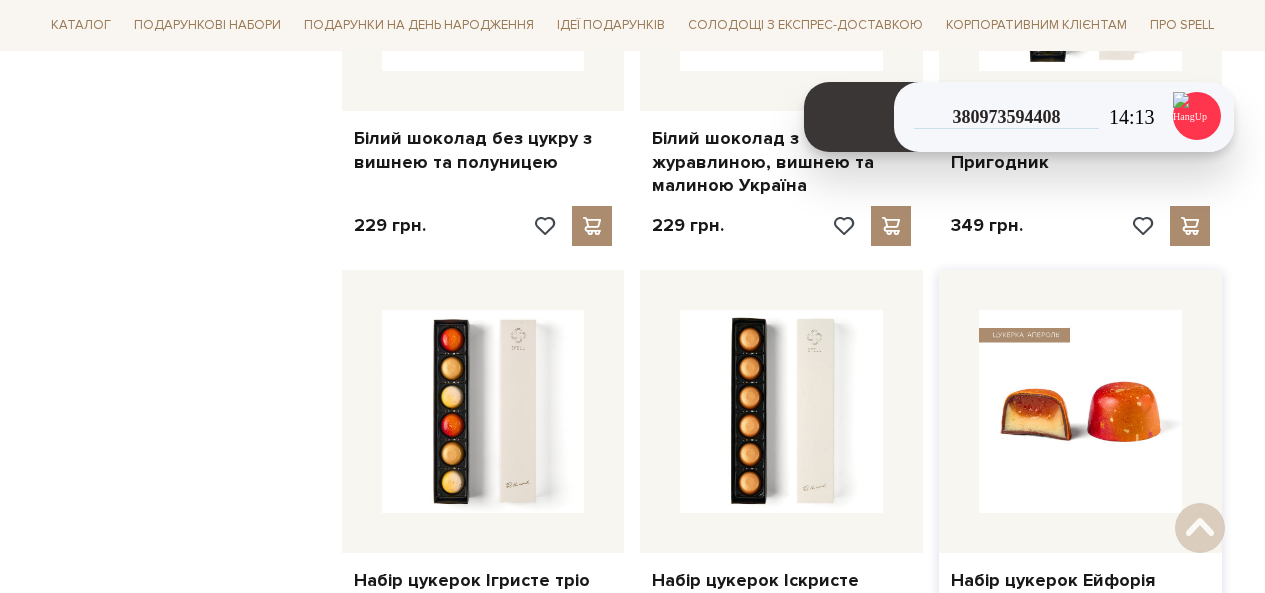 scroll, scrollTop: 0, scrollLeft: 0, axis: both 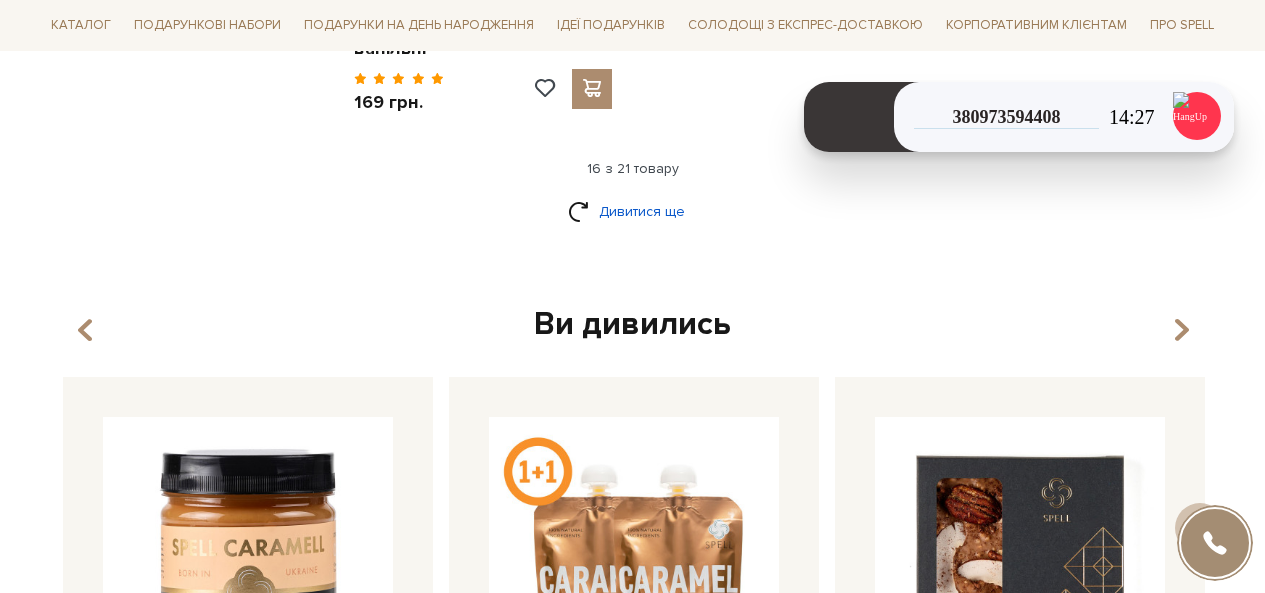 click on "Дивитися ще" at bounding box center (633, 211) 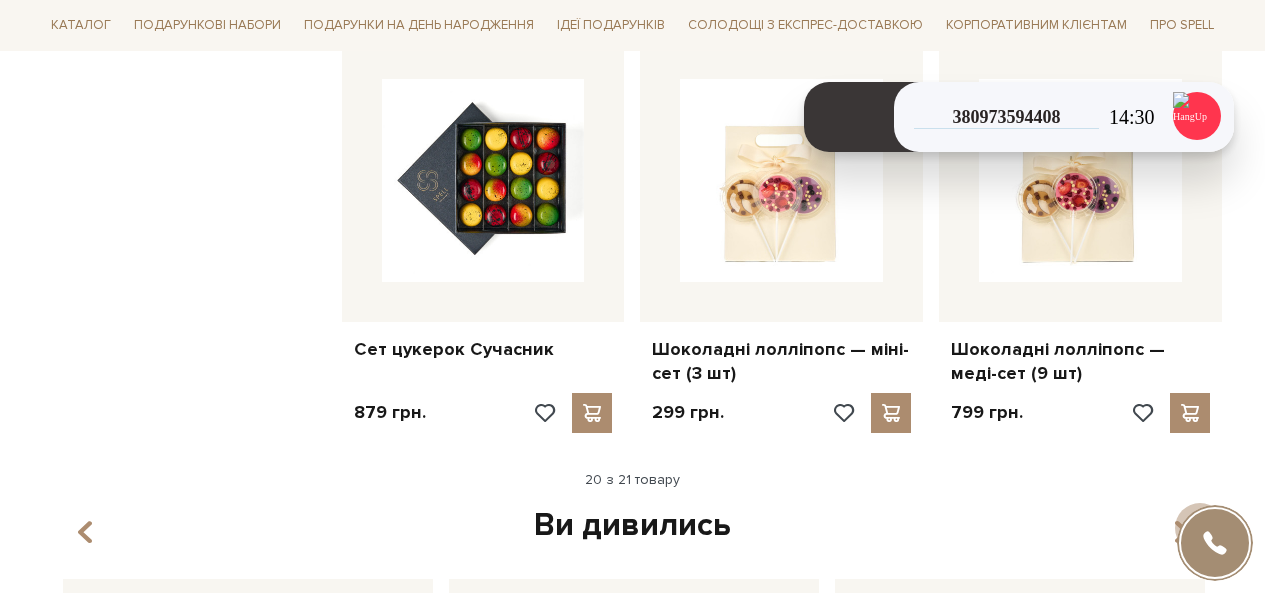 scroll, scrollTop: 2900, scrollLeft: 0, axis: vertical 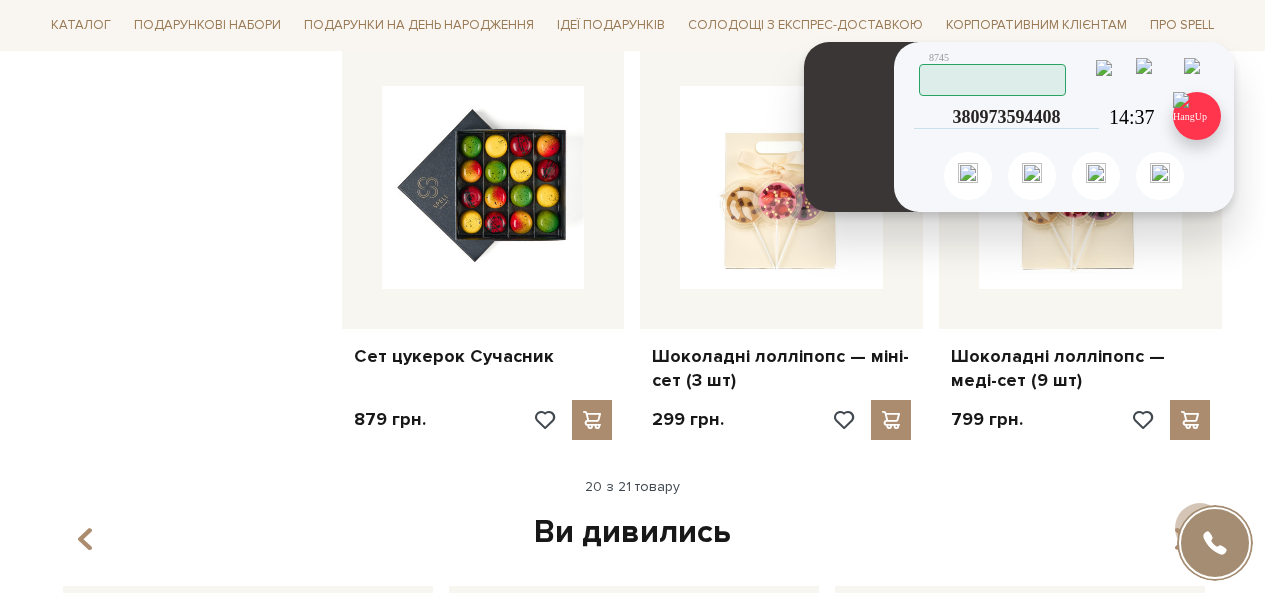 click at bounding box center [1197, 116] 